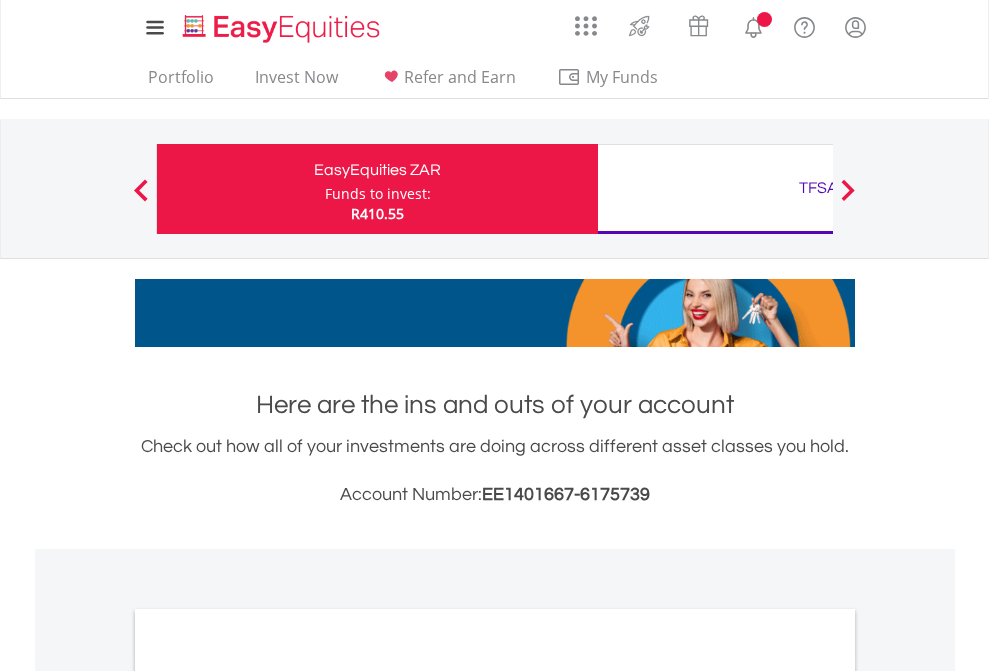 scroll, scrollTop: 0, scrollLeft: 0, axis: both 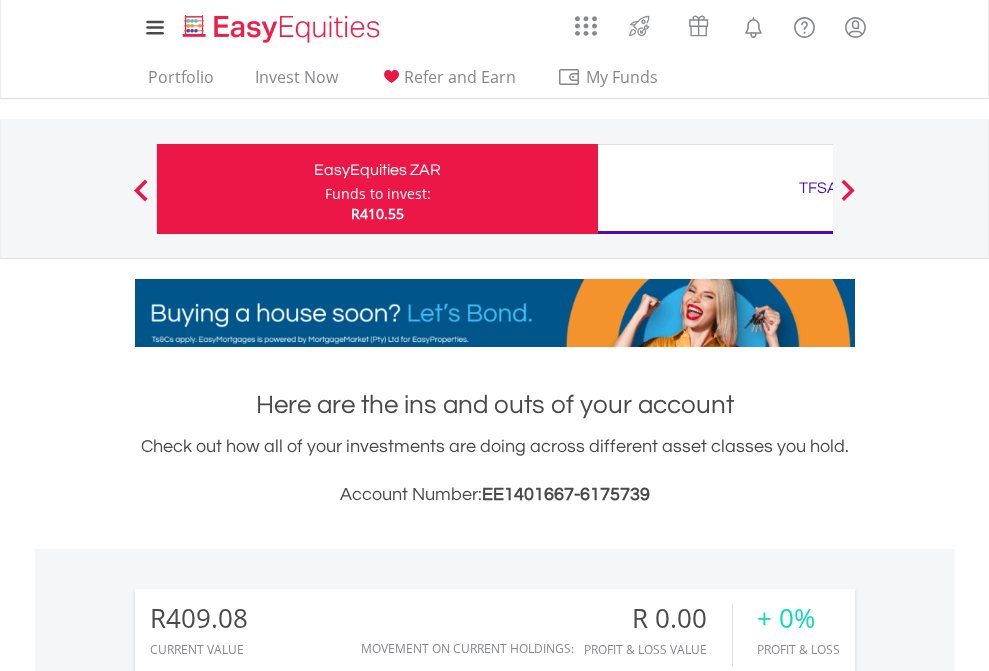 click on "Funds to invest:" at bounding box center (378, 194) 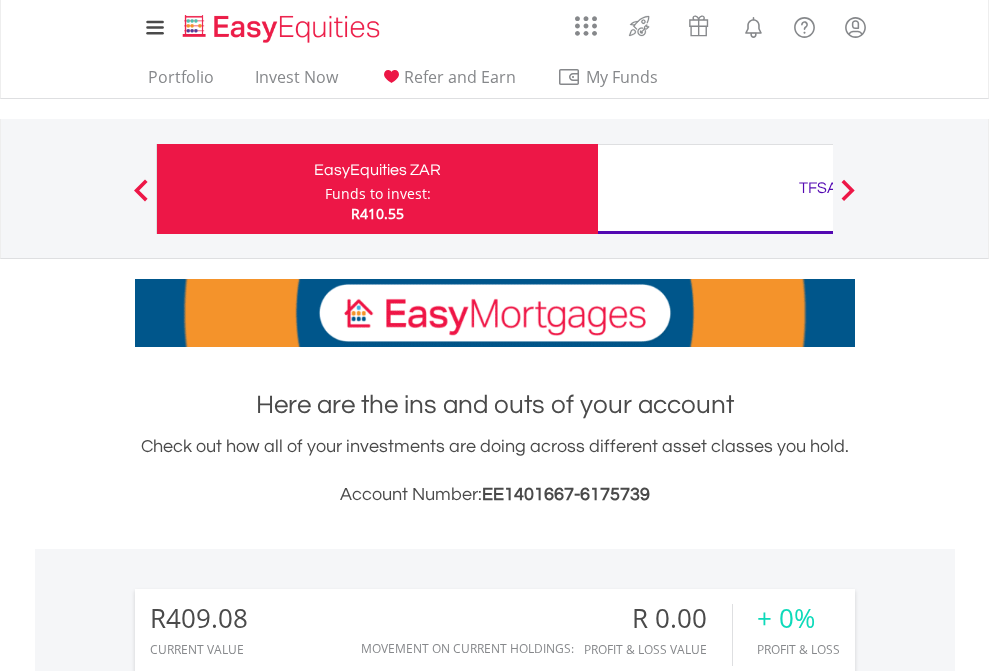 scroll, scrollTop: 192, scrollLeft: 314, axis: both 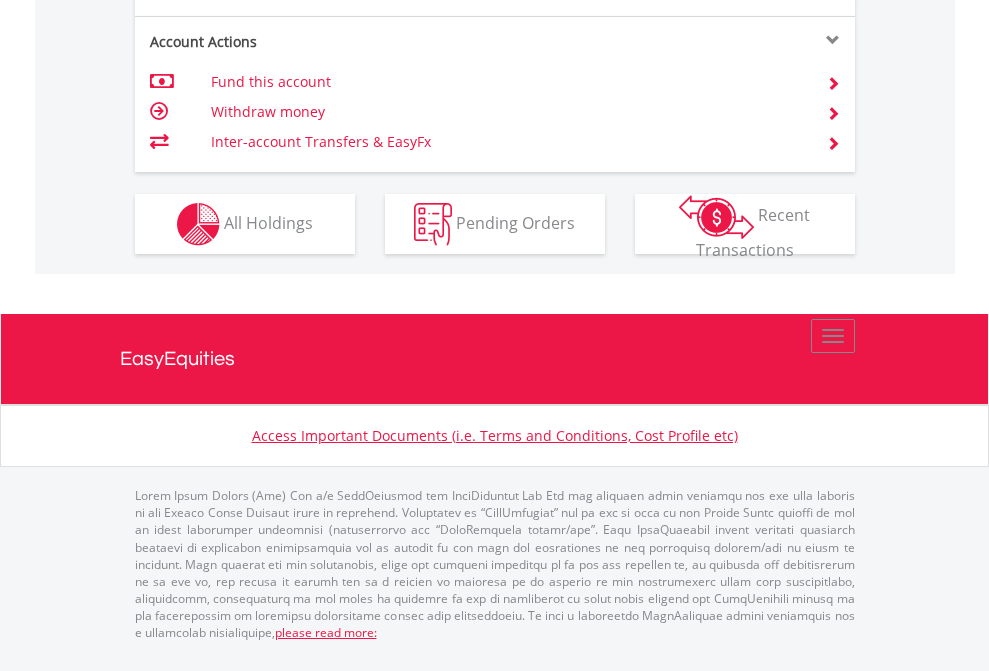 click on "Investment types" at bounding box center [706, -337] 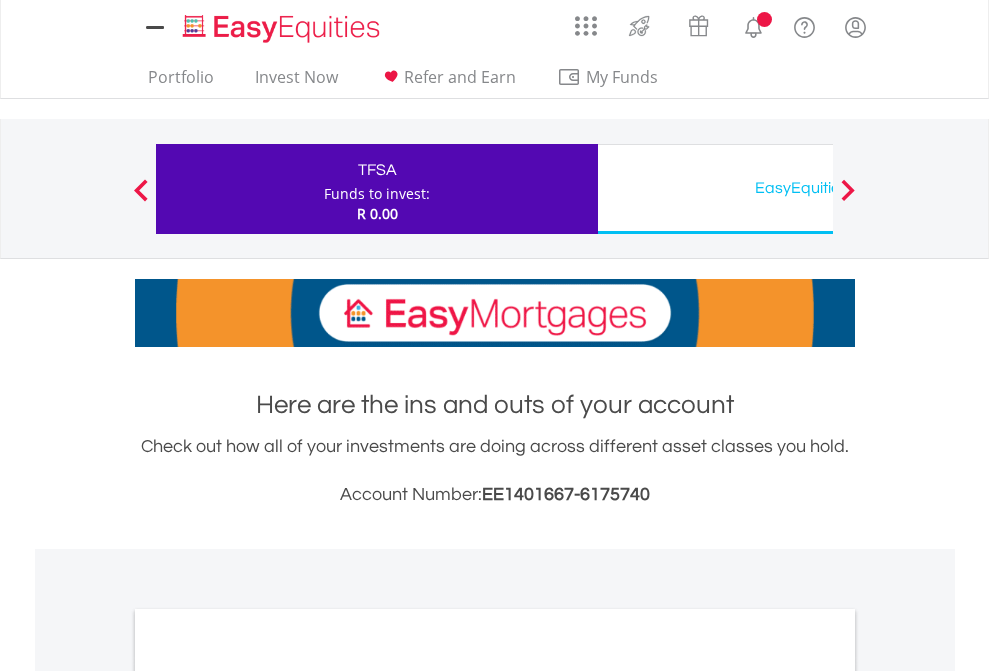 scroll, scrollTop: 0, scrollLeft: 0, axis: both 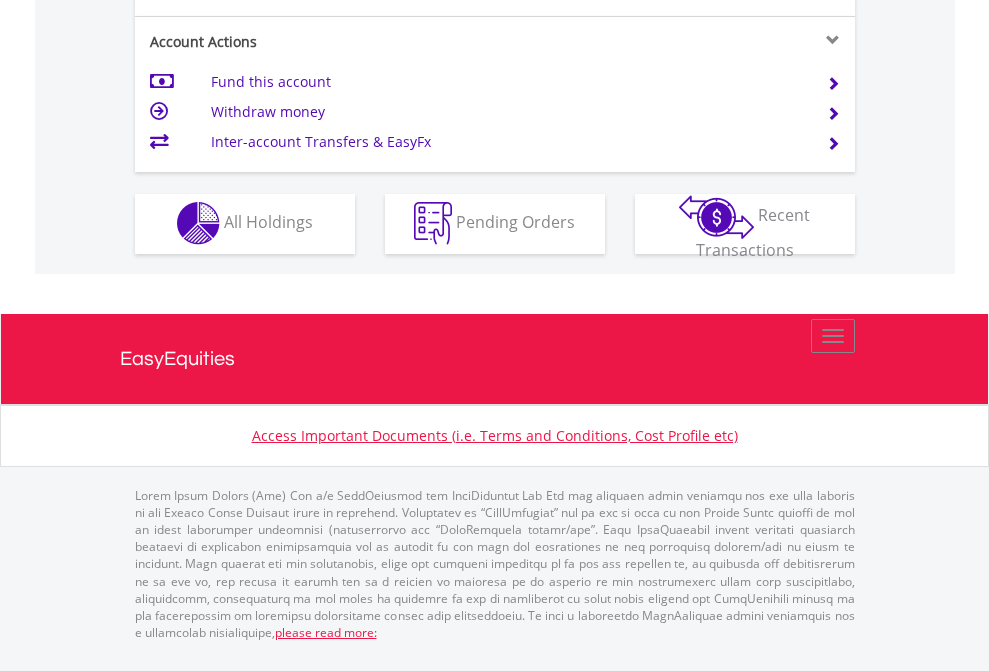 click on "Investment types" at bounding box center (706, -353) 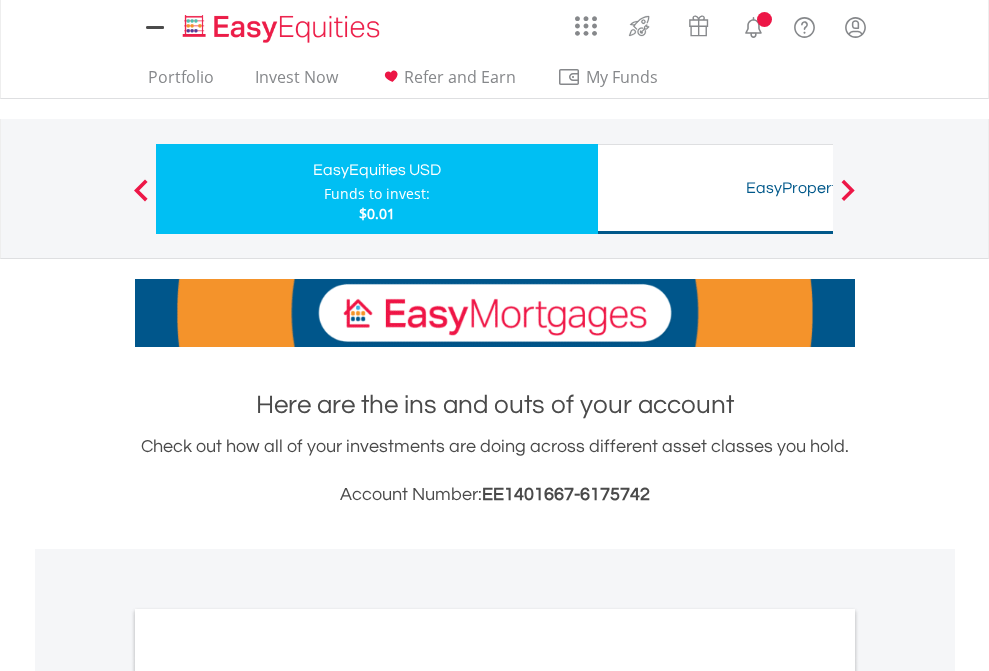 scroll, scrollTop: 0, scrollLeft: 0, axis: both 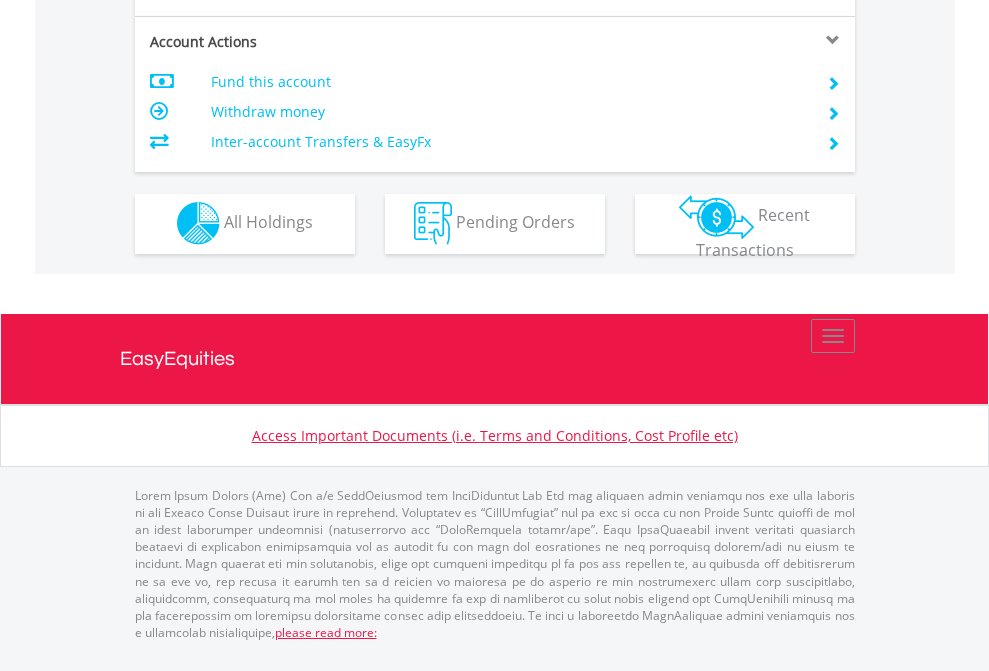 click on "Investment types" at bounding box center [706, -353] 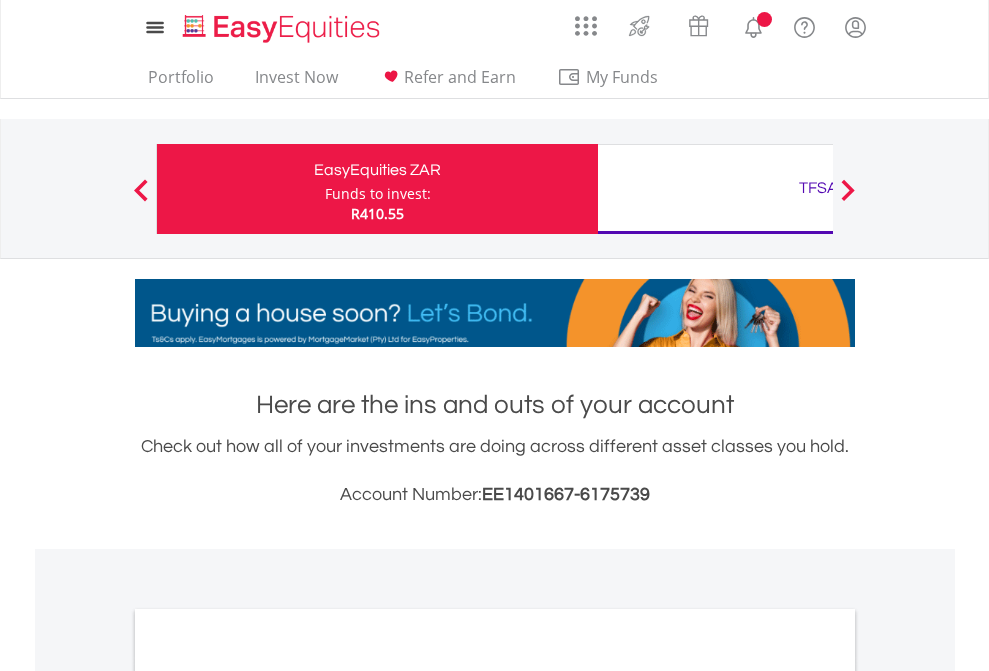 scroll, scrollTop: 1202, scrollLeft: 0, axis: vertical 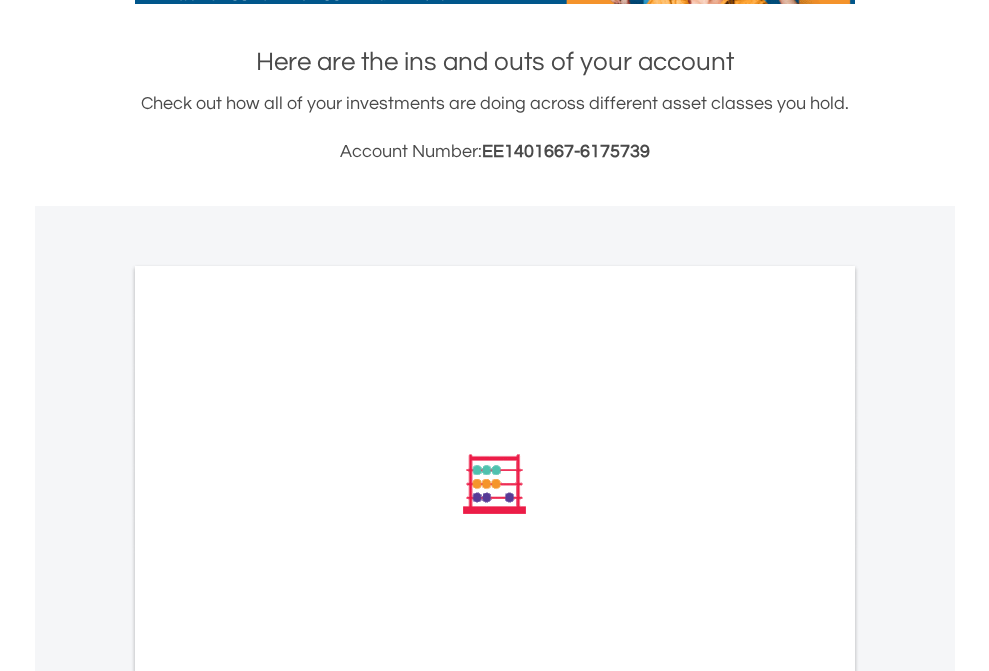 click on "All Holdings" at bounding box center (268, 753) 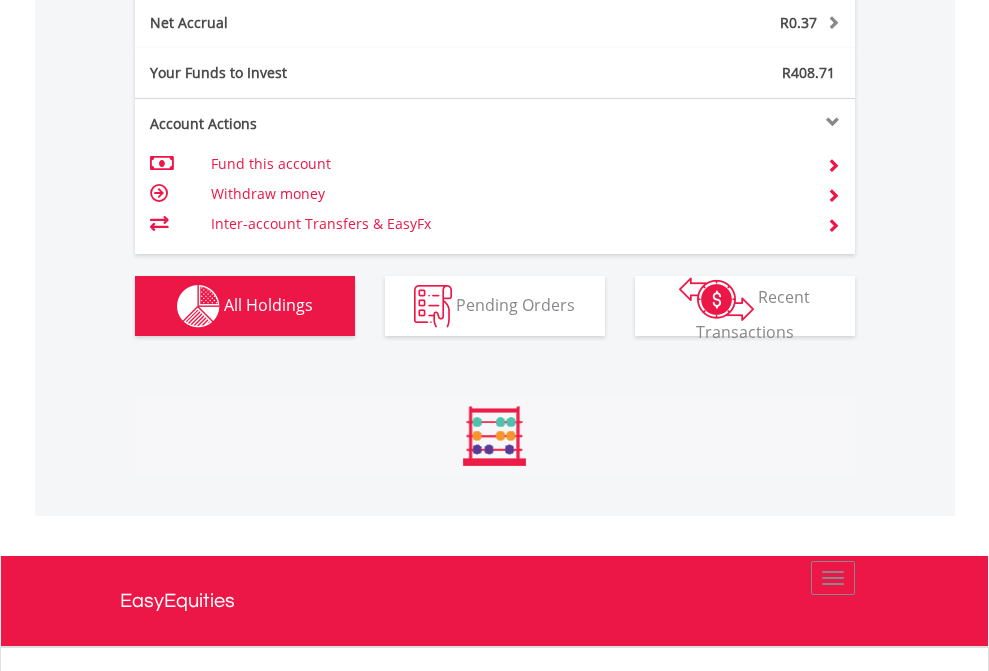 scroll, scrollTop: 999808, scrollLeft: 999687, axis: both 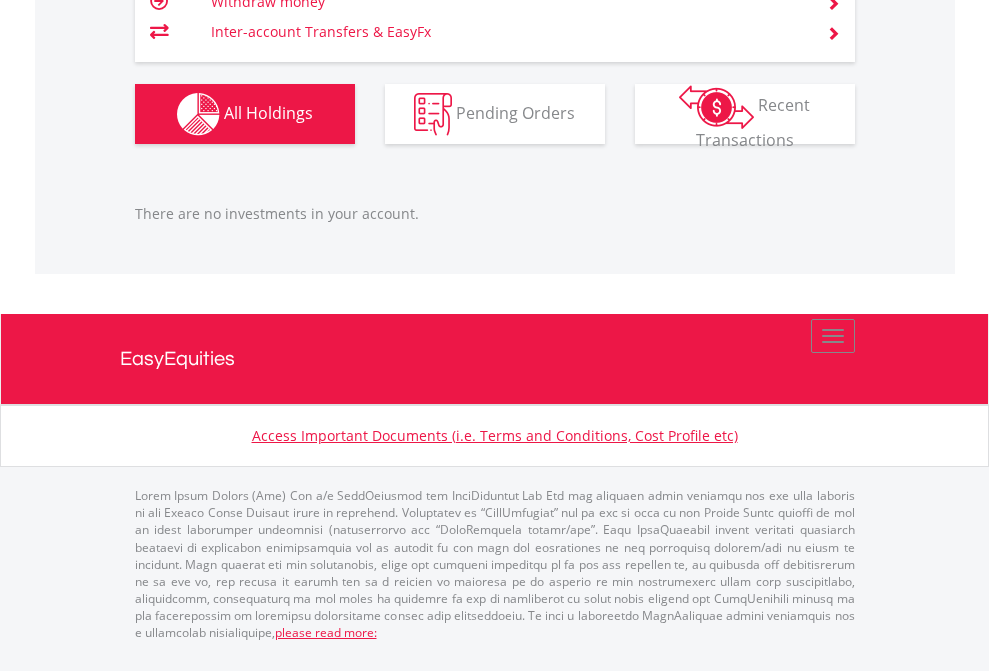 click on "TFSA" at bounding box center [818, -1206] 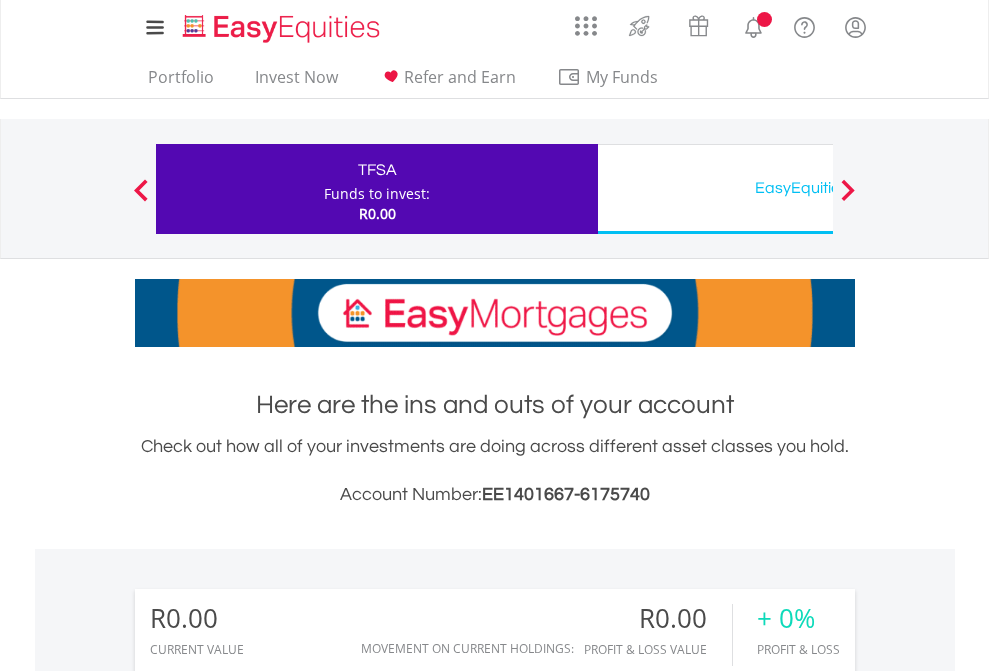 scroll, scrollTop: 1202, scrollLeft: 0, axis: vertical 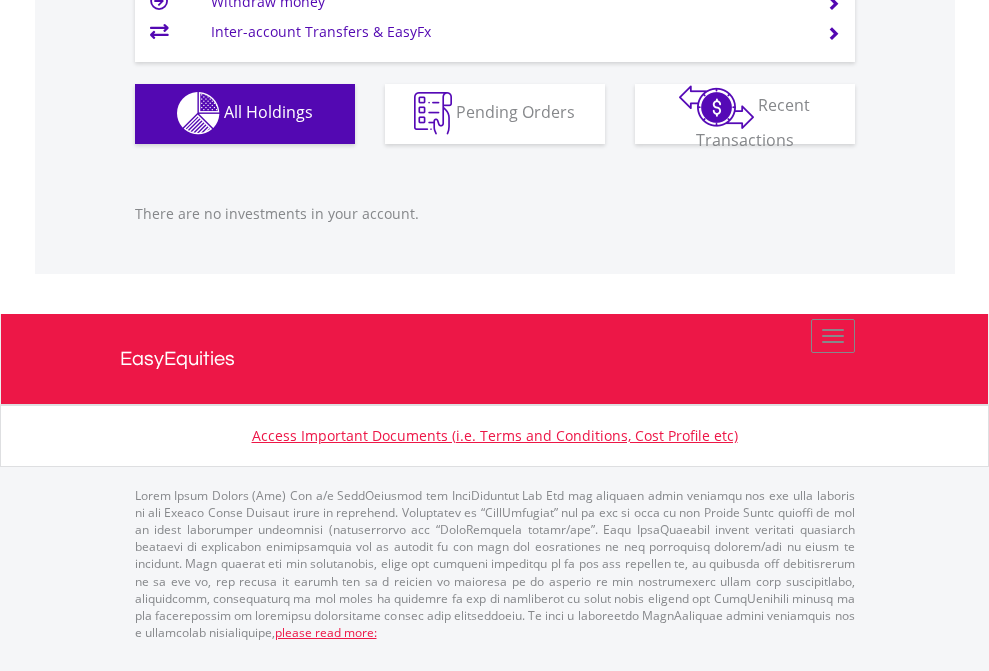 click on "EasyEquities USD" at bounding box center (818, -1142) 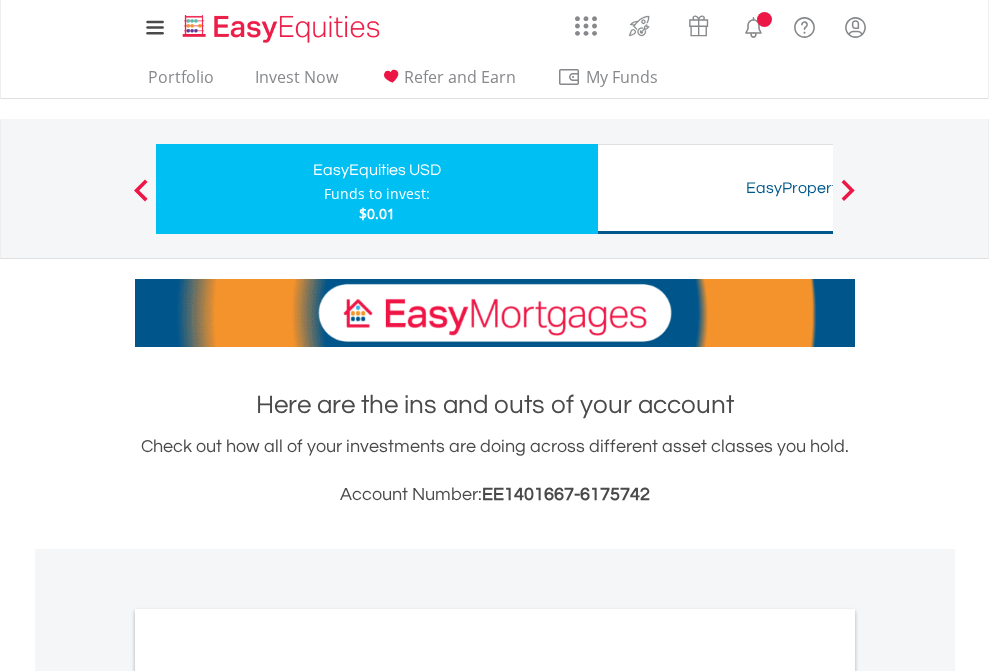 scroll, scrollTop: 0, scrollLeft: 0, axis: both 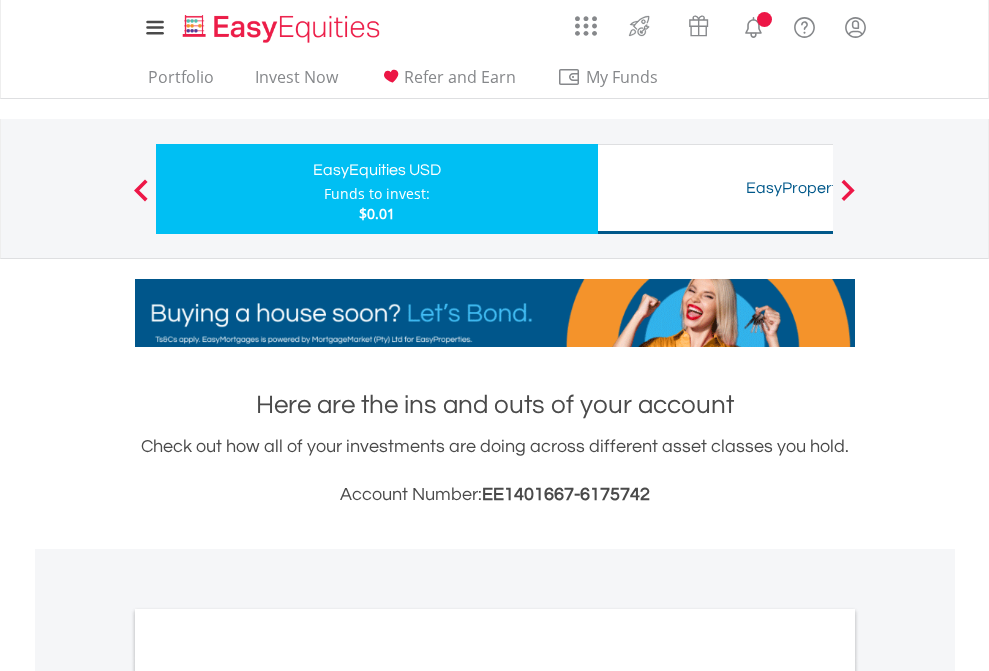 click on "All Holdings" at bounding box center [268, 1096] 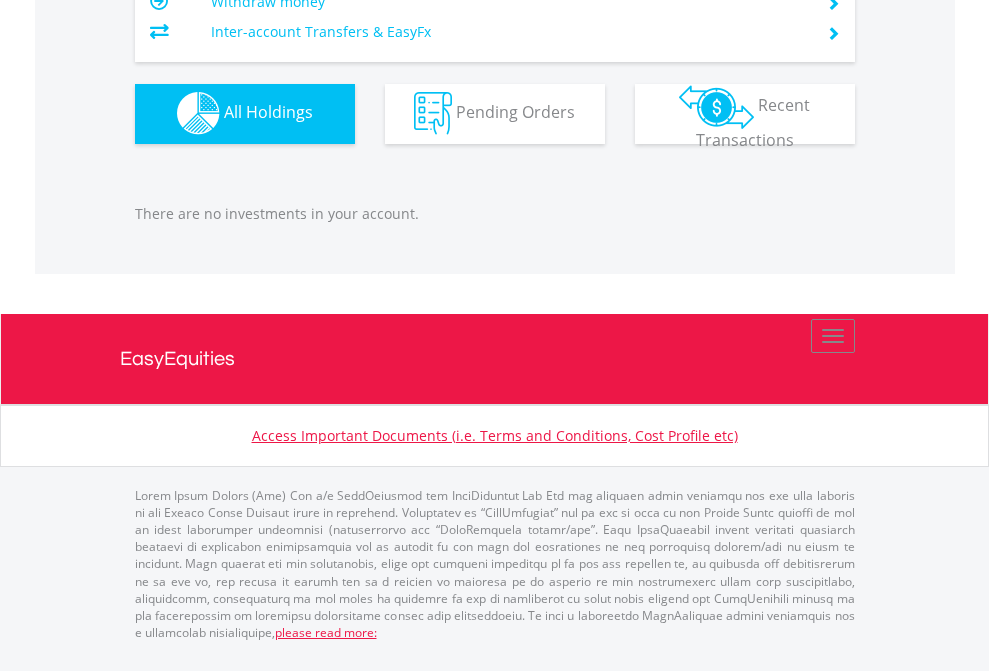scroll, scrollTop: 1980, scrollLeft: 0, axis: vertical 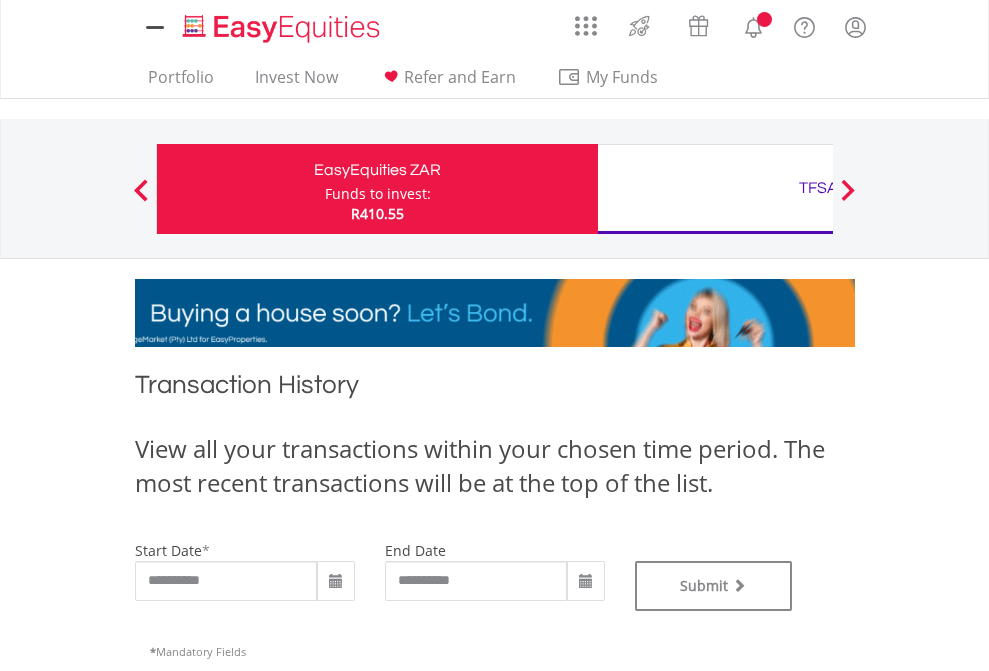 type on "**********" 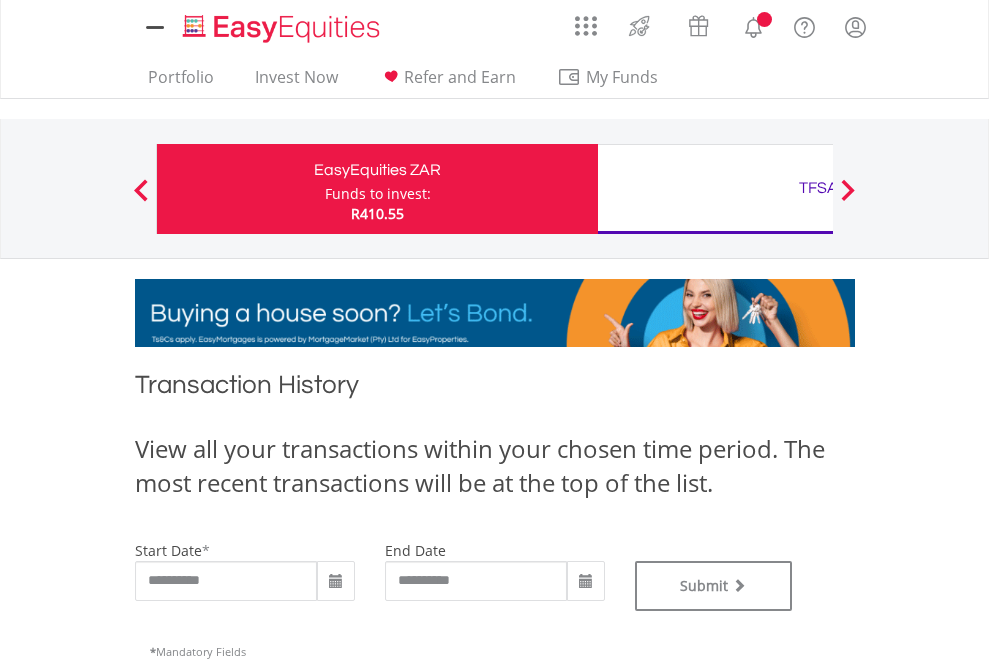 scroll, scrollTop: 0, scrollLeft: 0, axis: both 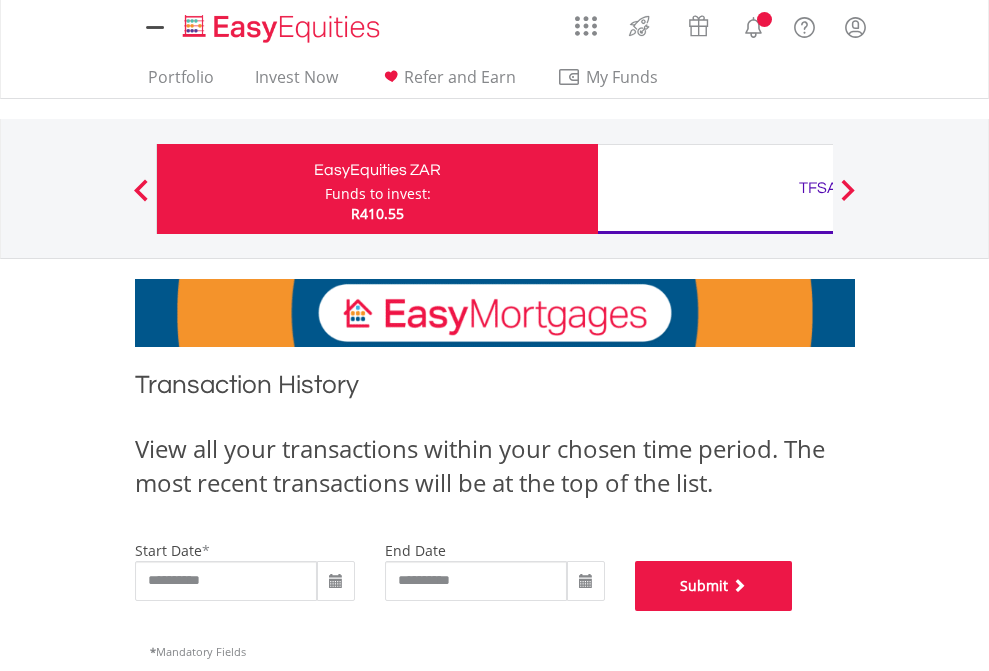 click on "Submit" at bounding box center (714, 586) 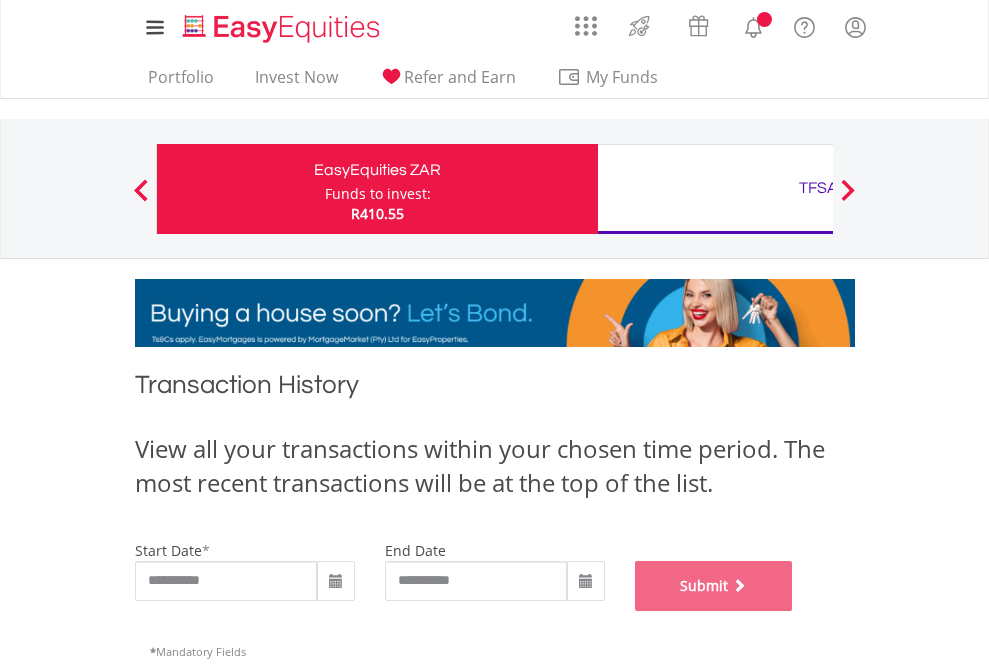 scroll, scrollTop: 811, scrollLeft: 0, axis: vertical 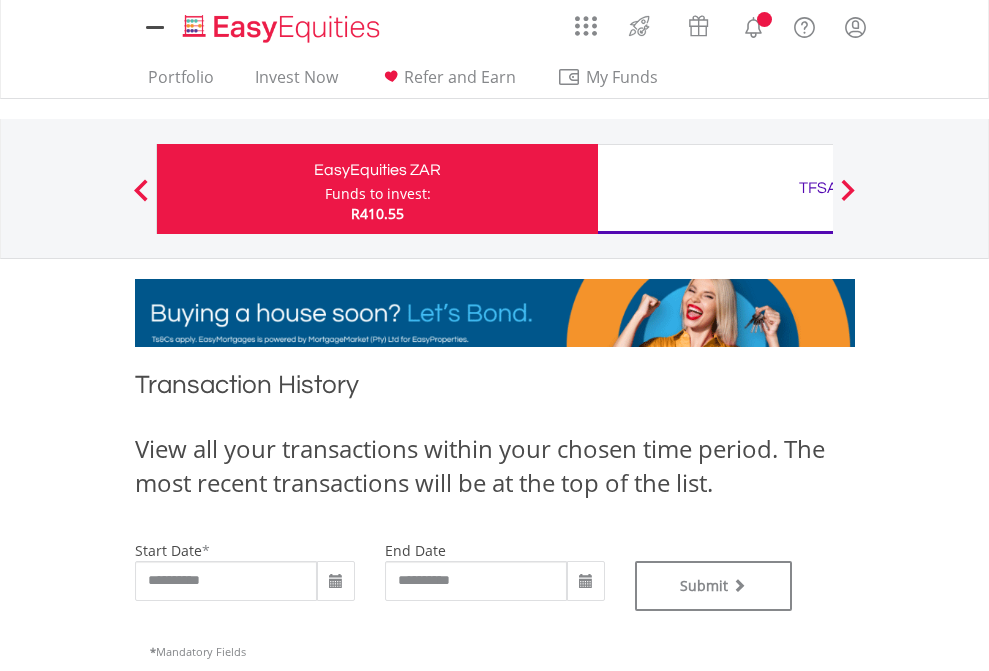 click on "TFSA" at bounding box center [818, 188] 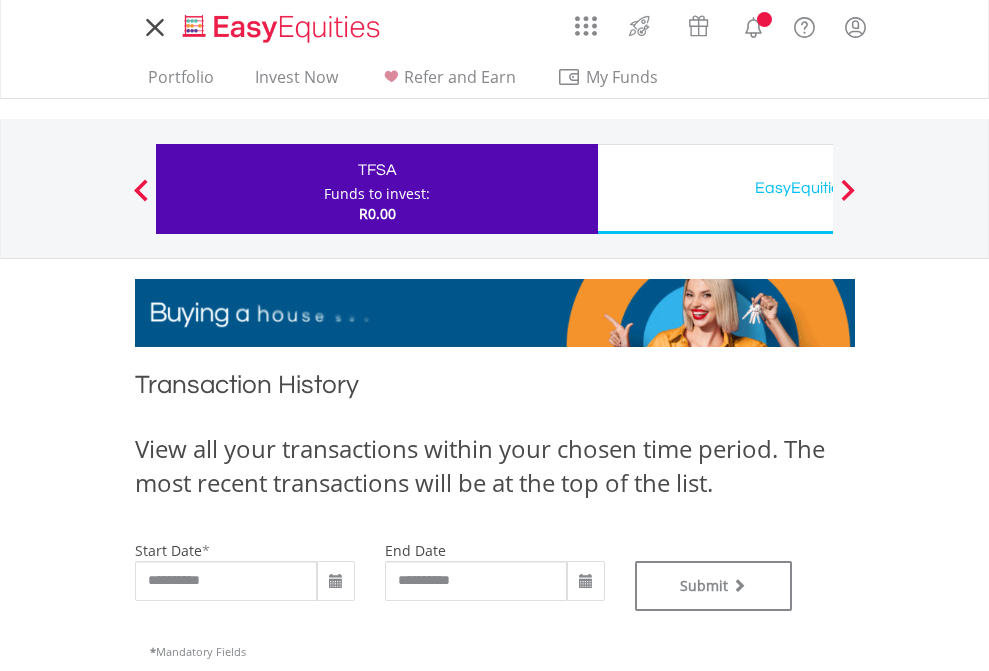 scroll, scrollTop: 0, scrollLeft: 0, axis: both 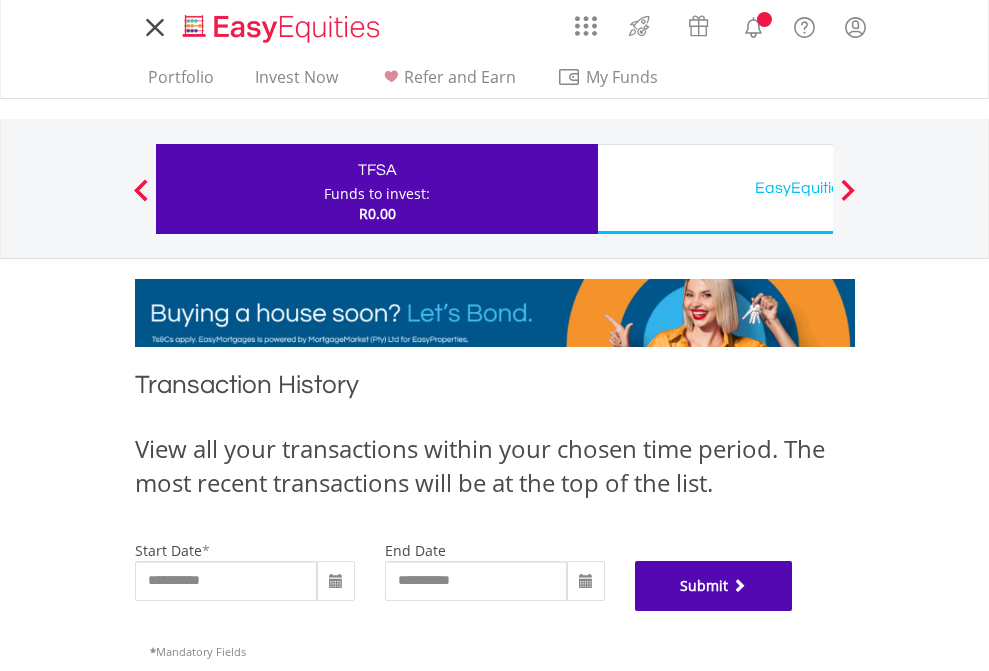 click on "Submit" at bounding box center [714, 586] 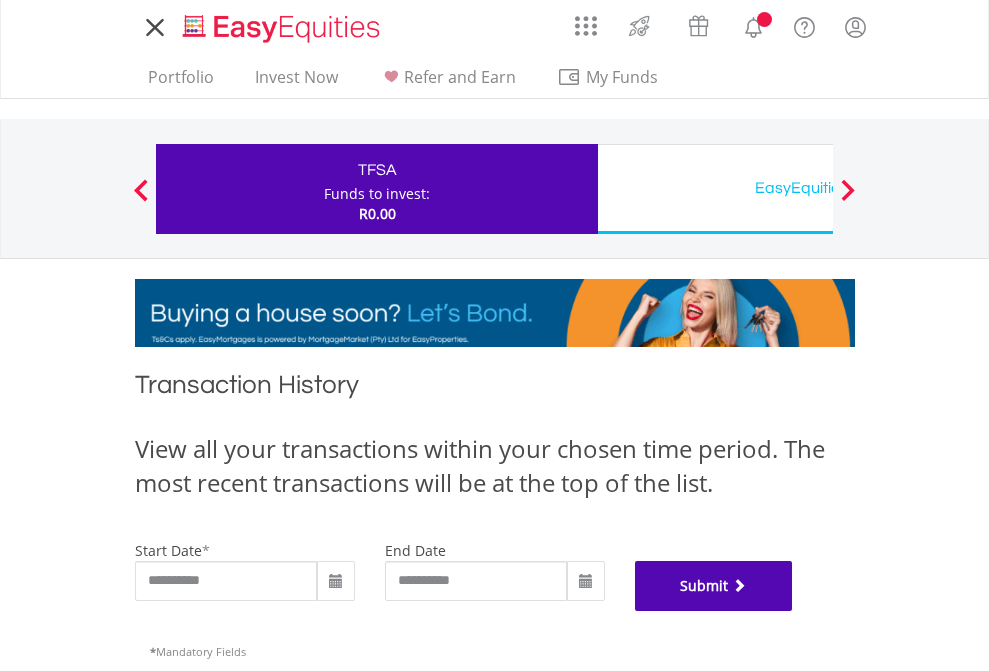 scroll, scrollTop: 811, scrollLeft: 0, axis: vertical 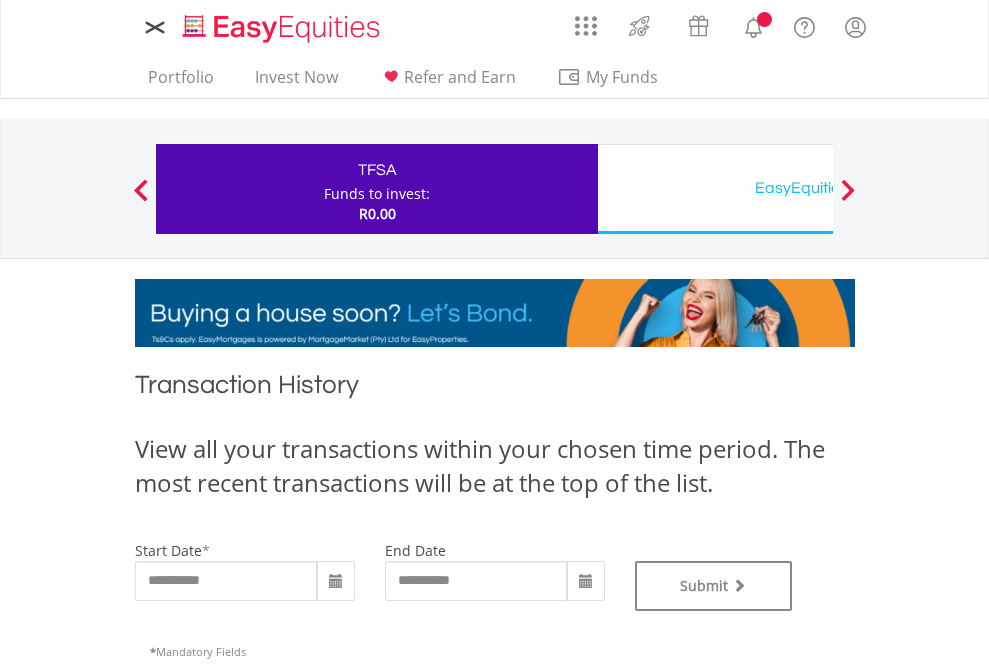 click on "EasyEquities USD" at bounding box center [818, 188] 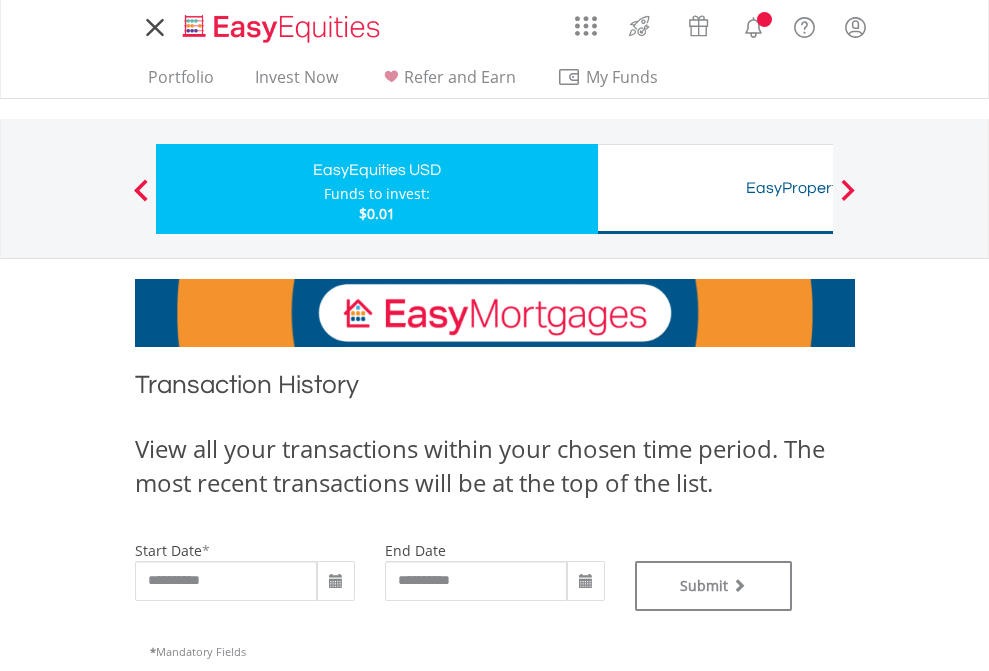 scroll, scrollTop: 0, scrollLeft: 0, axis: both 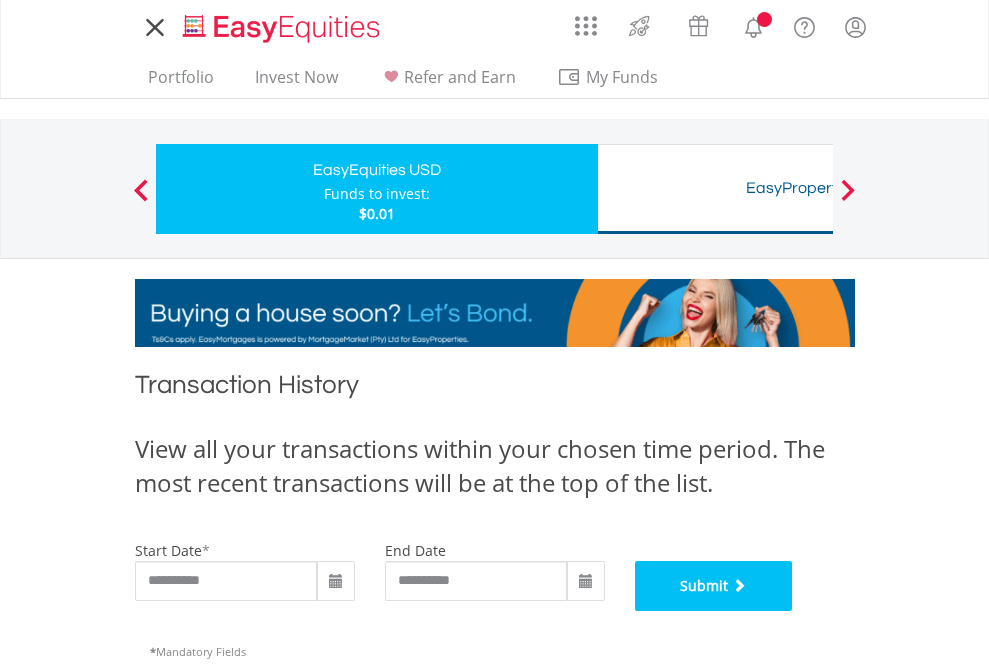 click on "Submit" at bounding box center [714, 586] 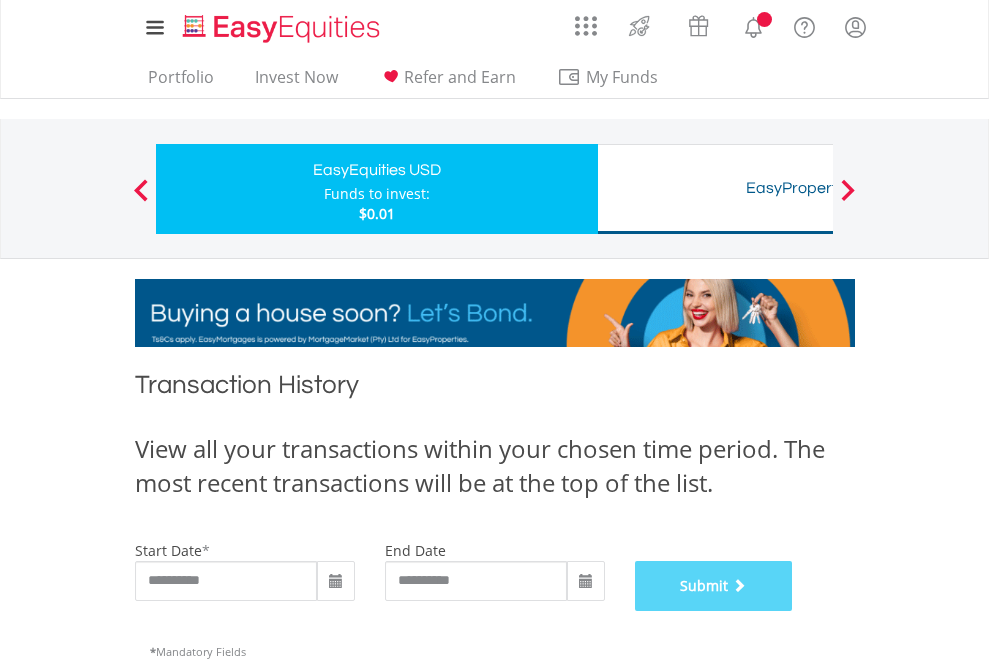 scroll, scrollTop: 811, scrollLeft: 0, axis: vertical 